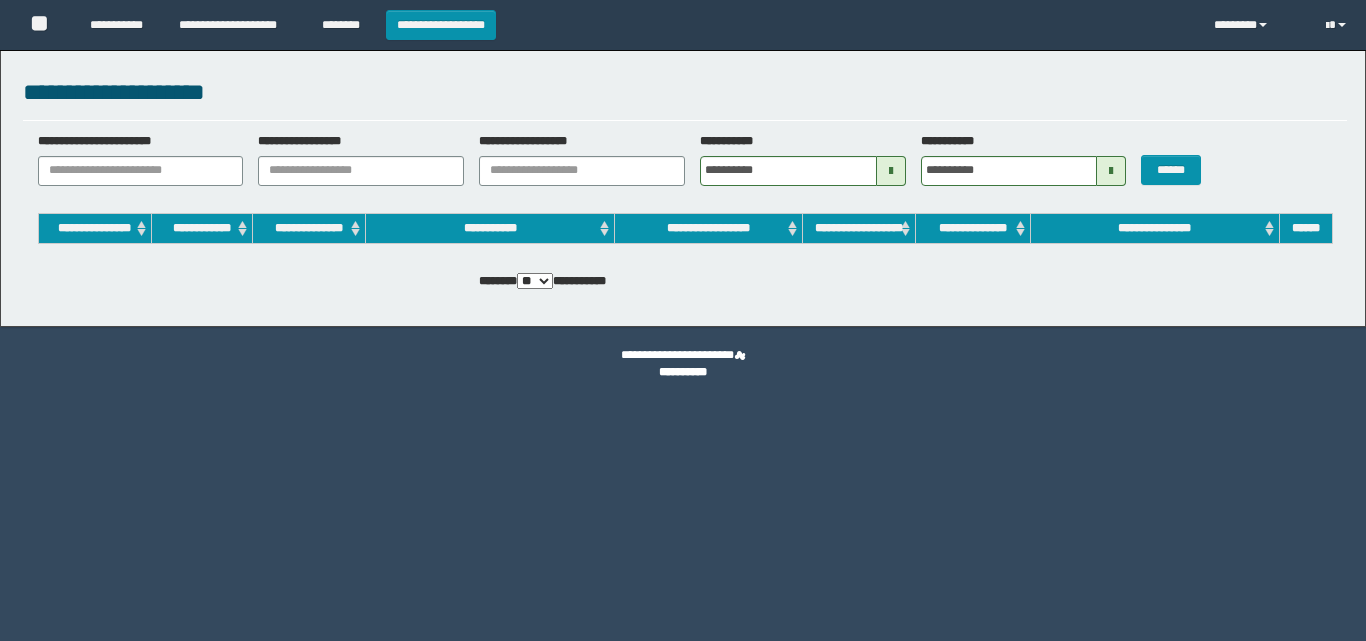 scroll, scrollTop: 0, scrollLeft: 0, axis: both 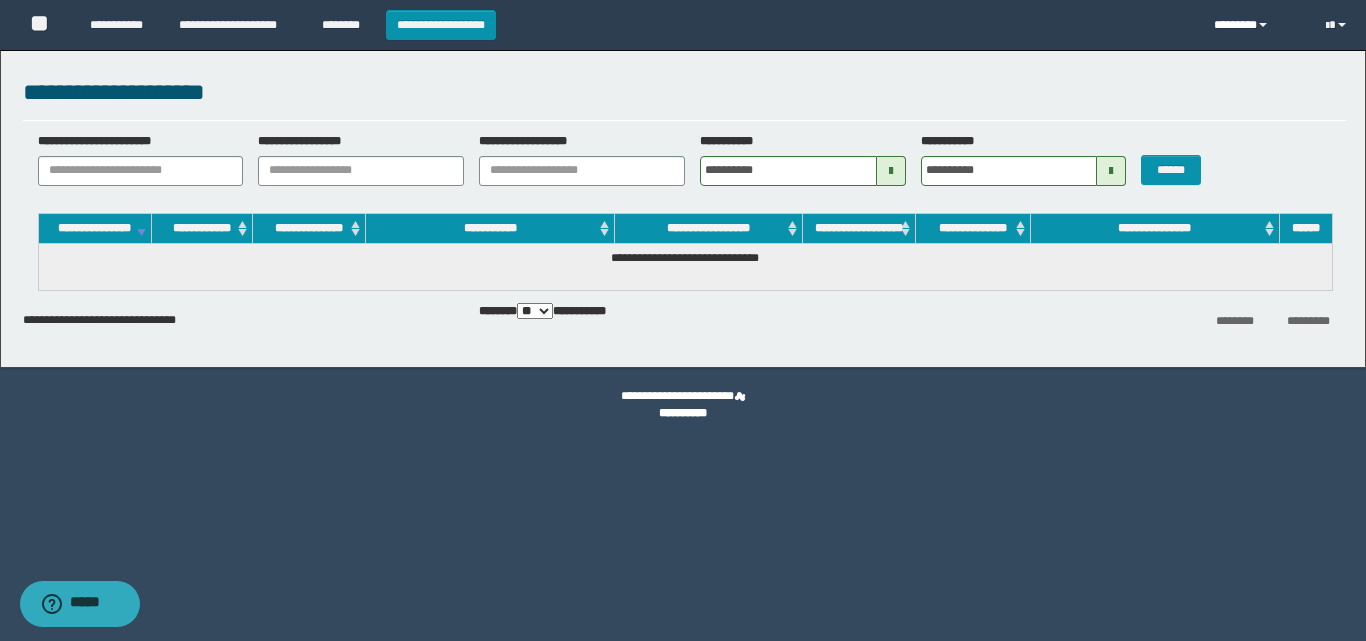 click on "********" at bounding box center (1255, 25) 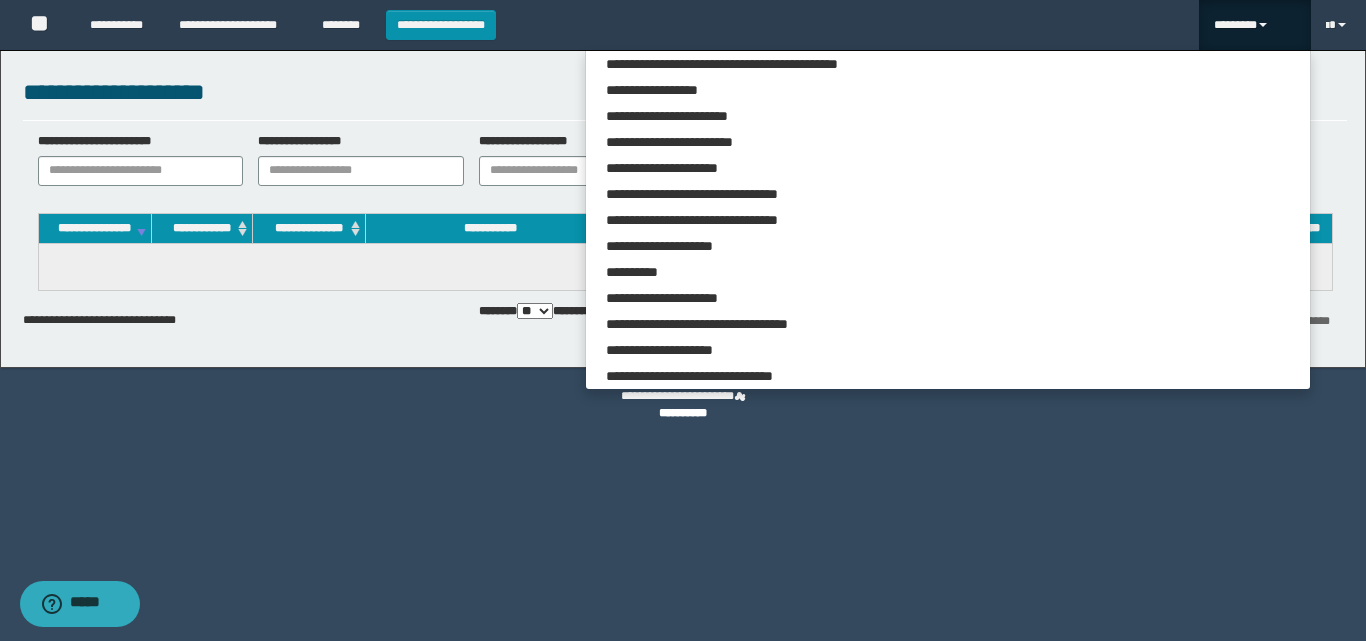 scroll, scrollTop: 5465, scrollLeft: 0, axis: vertical 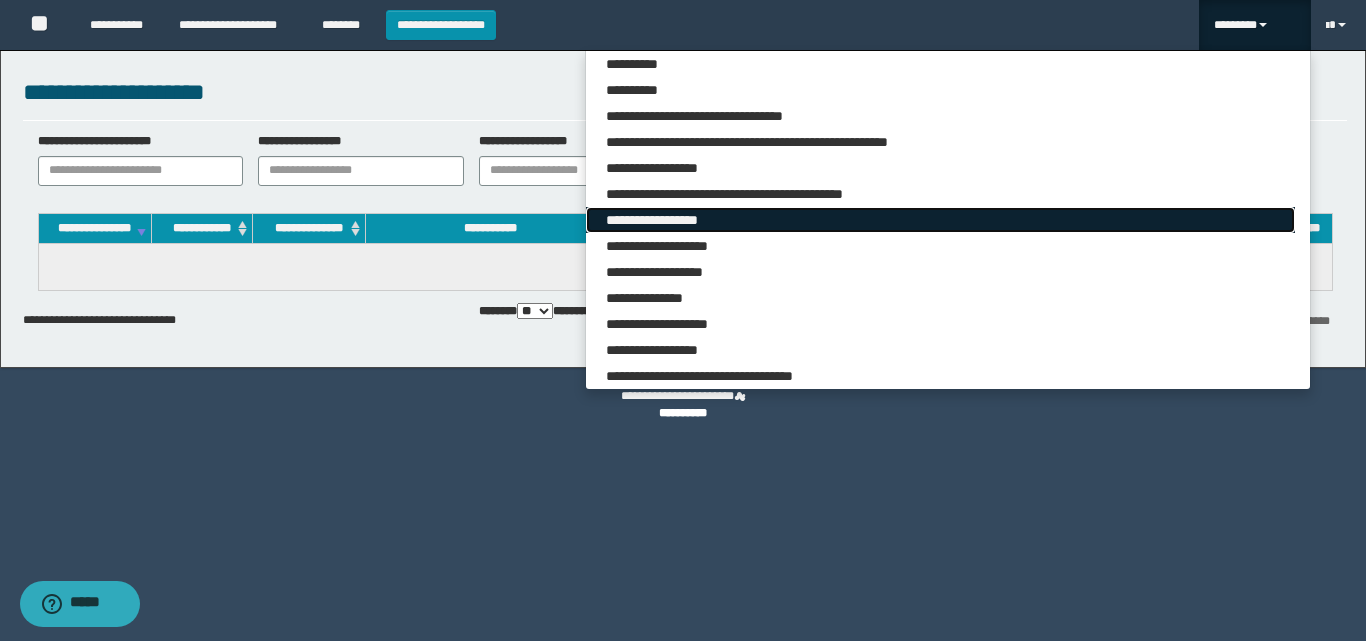click on "**********" at bounding box center [940, 220] 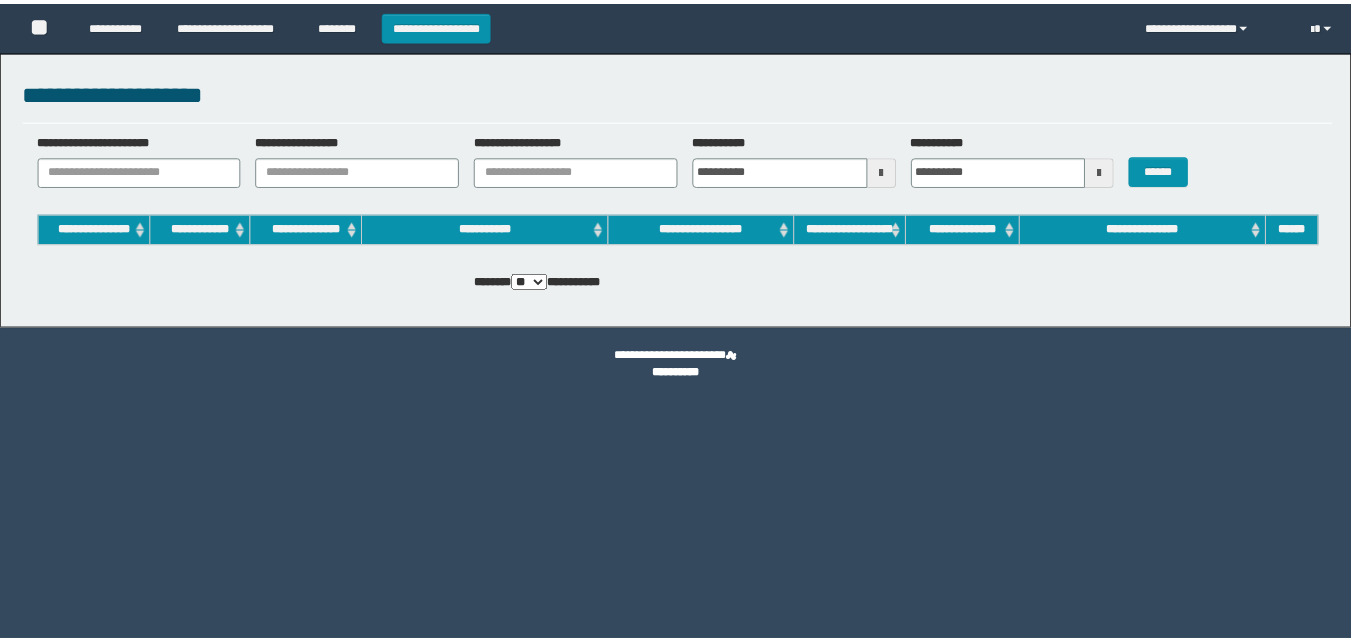 scroll, scrollTop: 0, scrollLeft: 0, axis: both 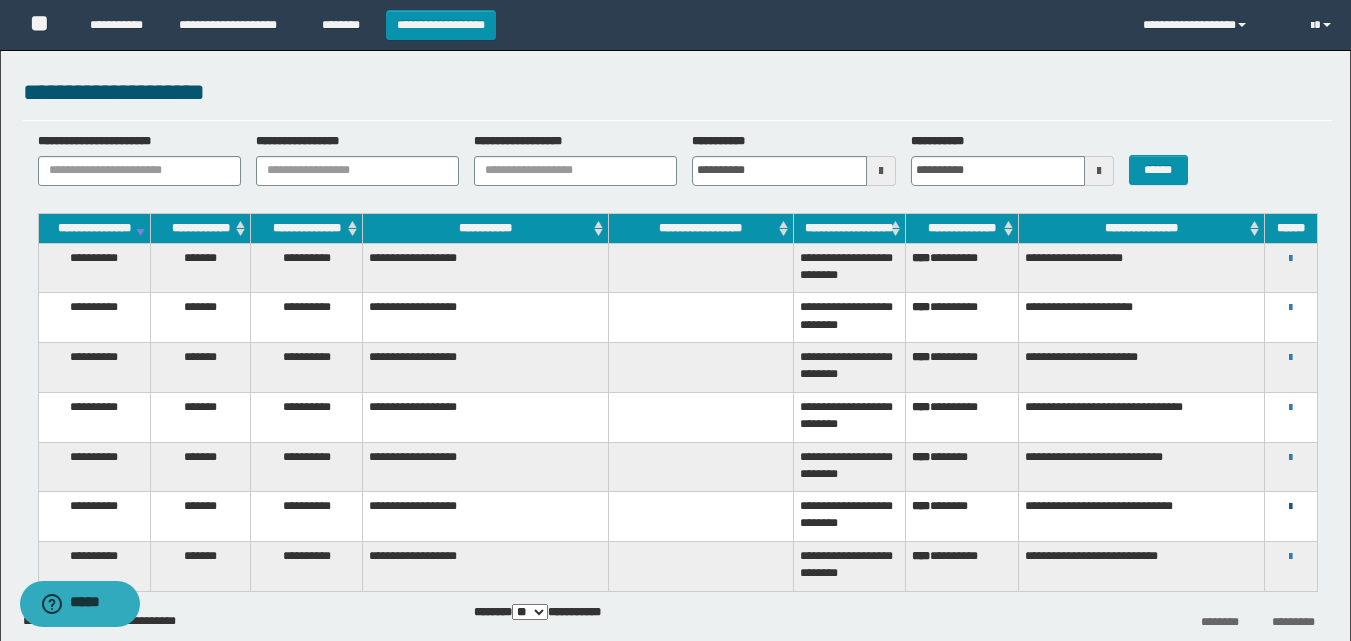 click at bounding box center (1290, 507) 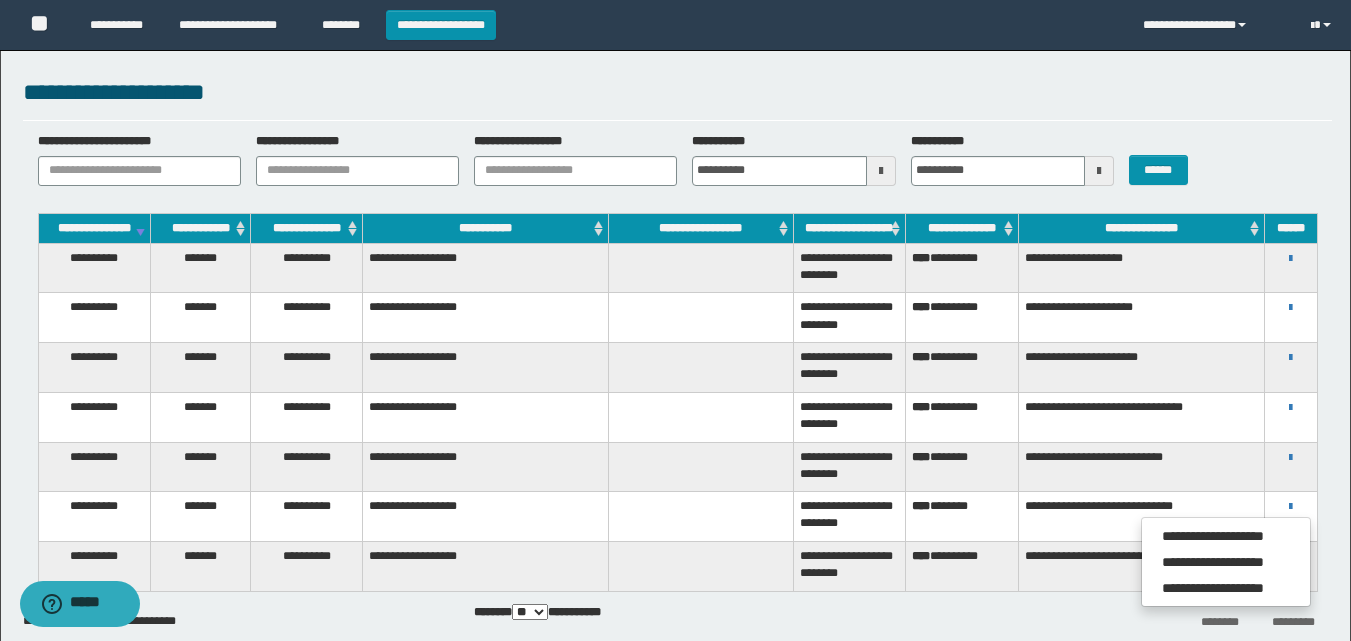 click on "*** ********" at bounding box center [961, 517] 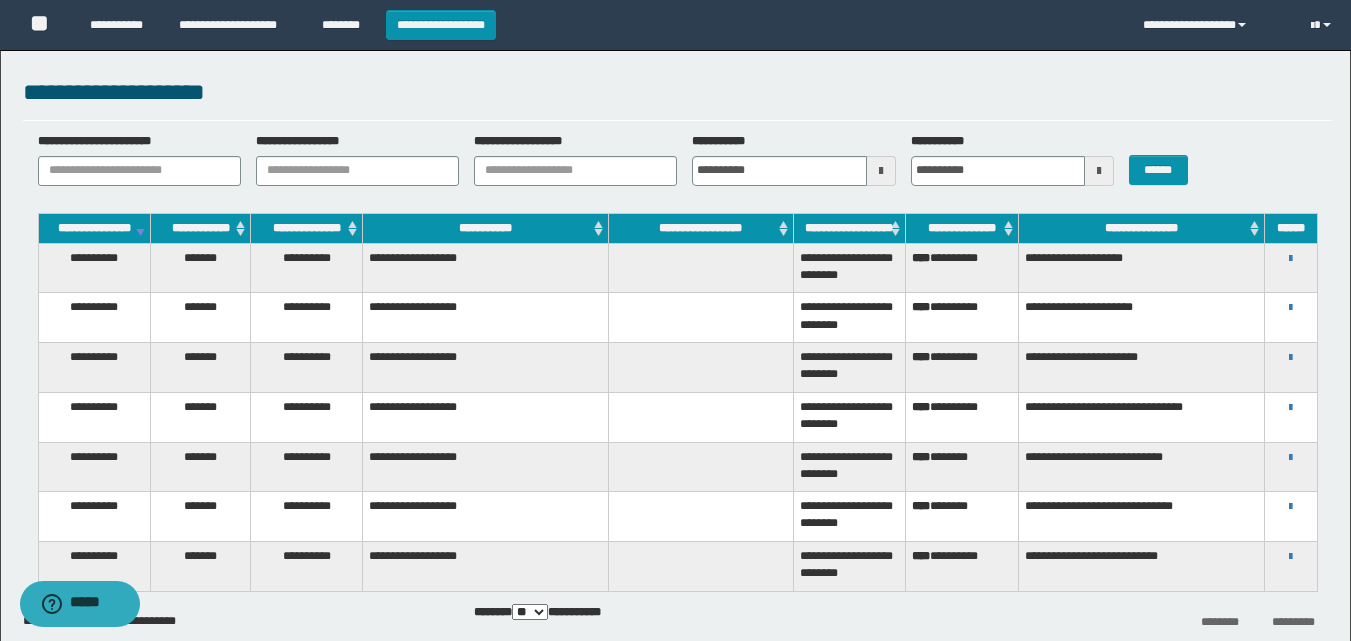 click on "**********" at bounding box center (1291, 506) 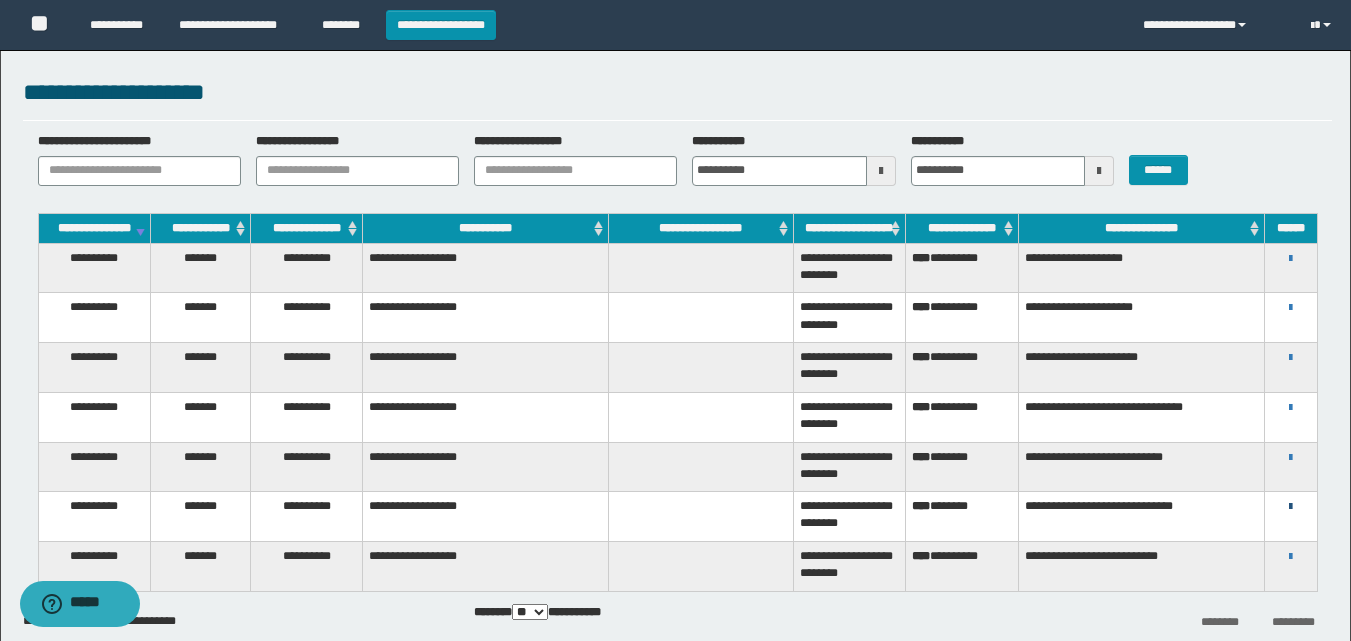 click at bounding box center (1290, 507) 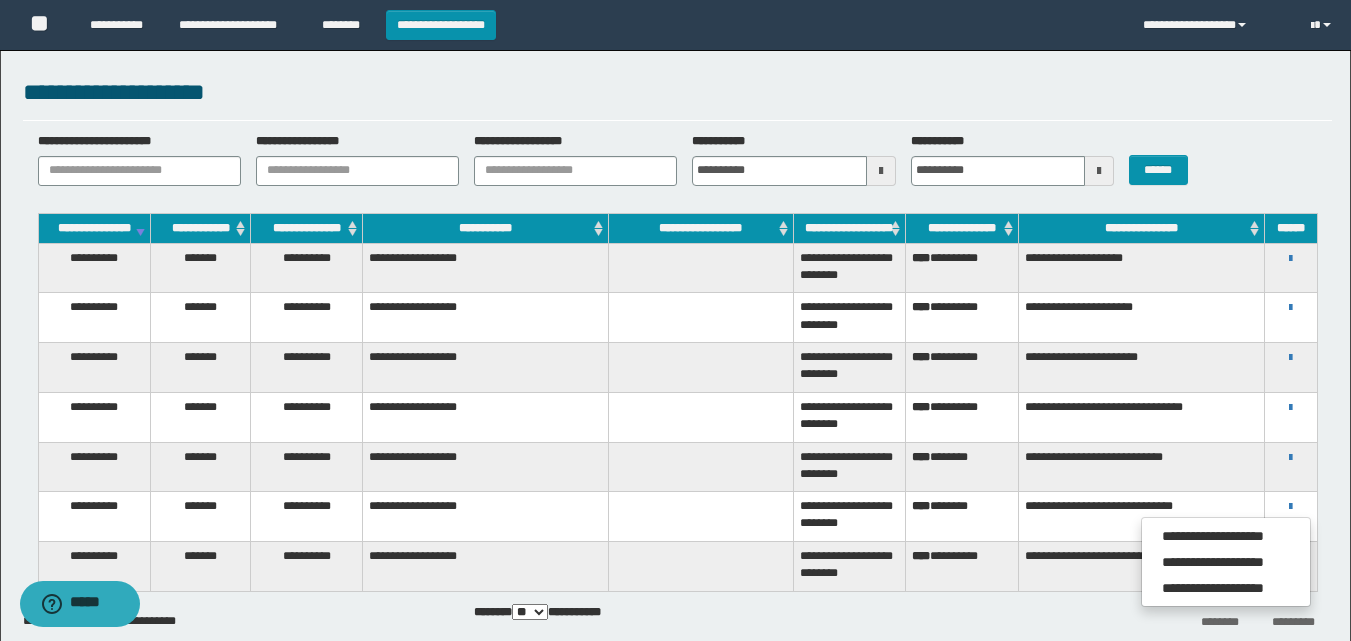 click on "**********" at bounding box center [1142, 517] 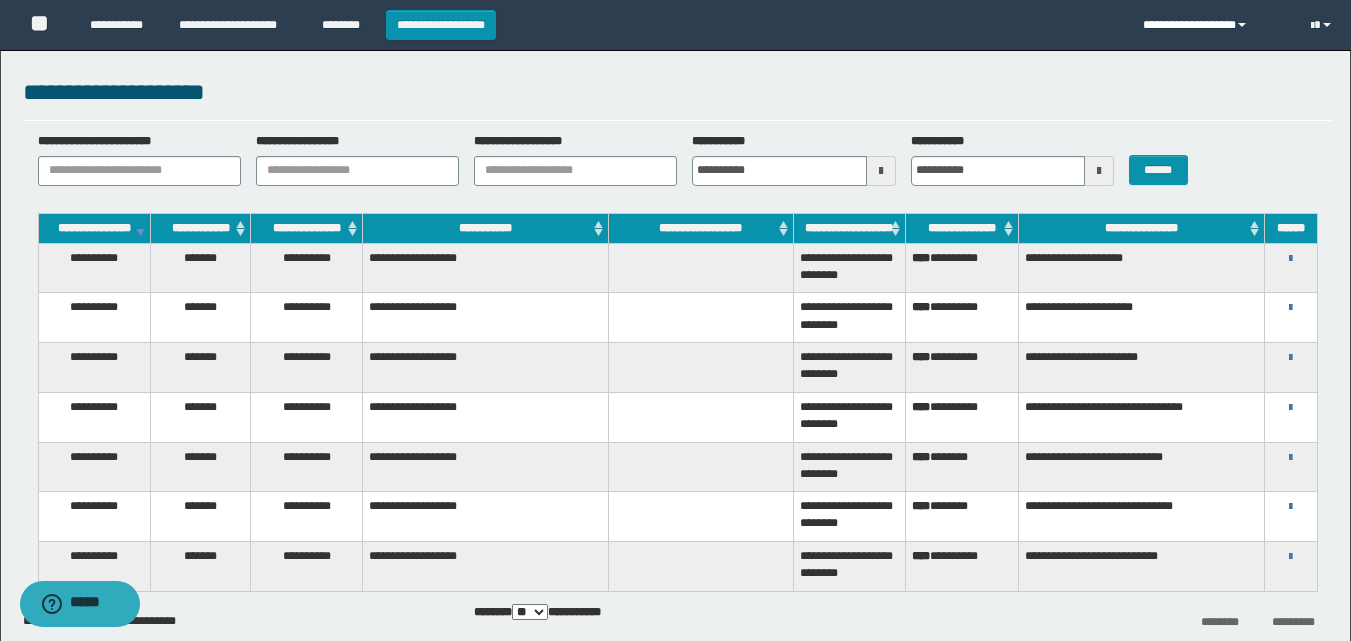 click on "**********" at bounding box center (1212, 25) 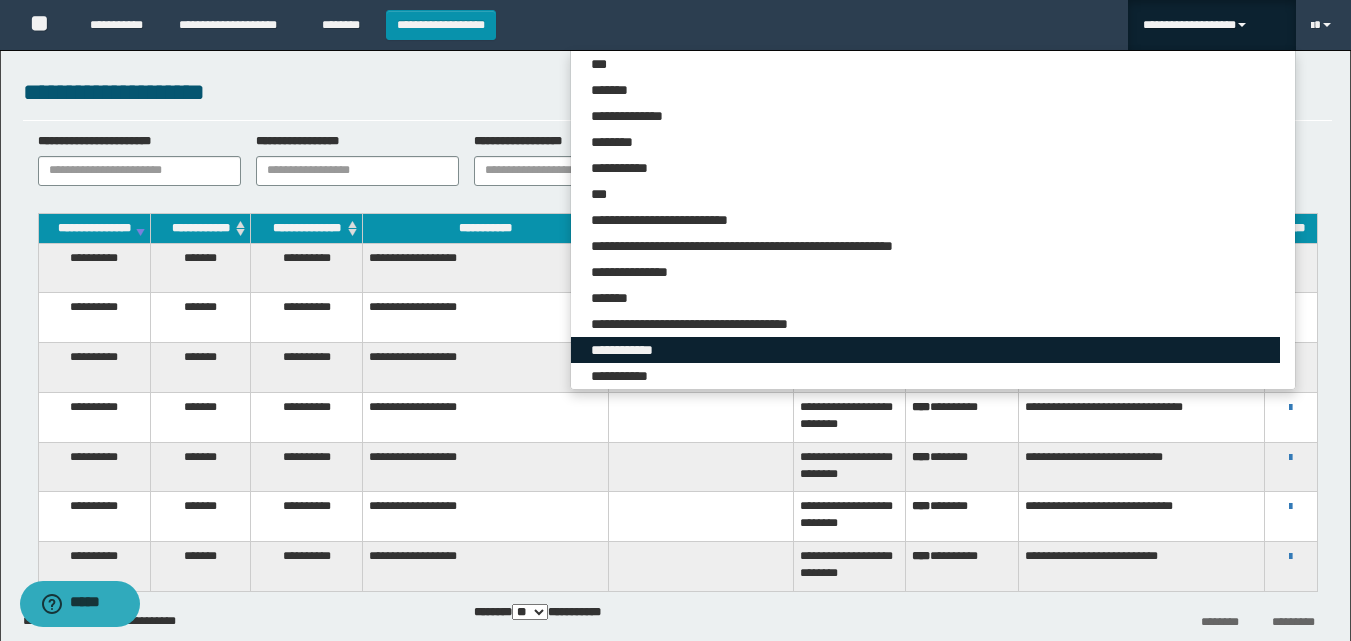 scroll, scrollTop: 5309, scrollLeft: 0, axis: vertical 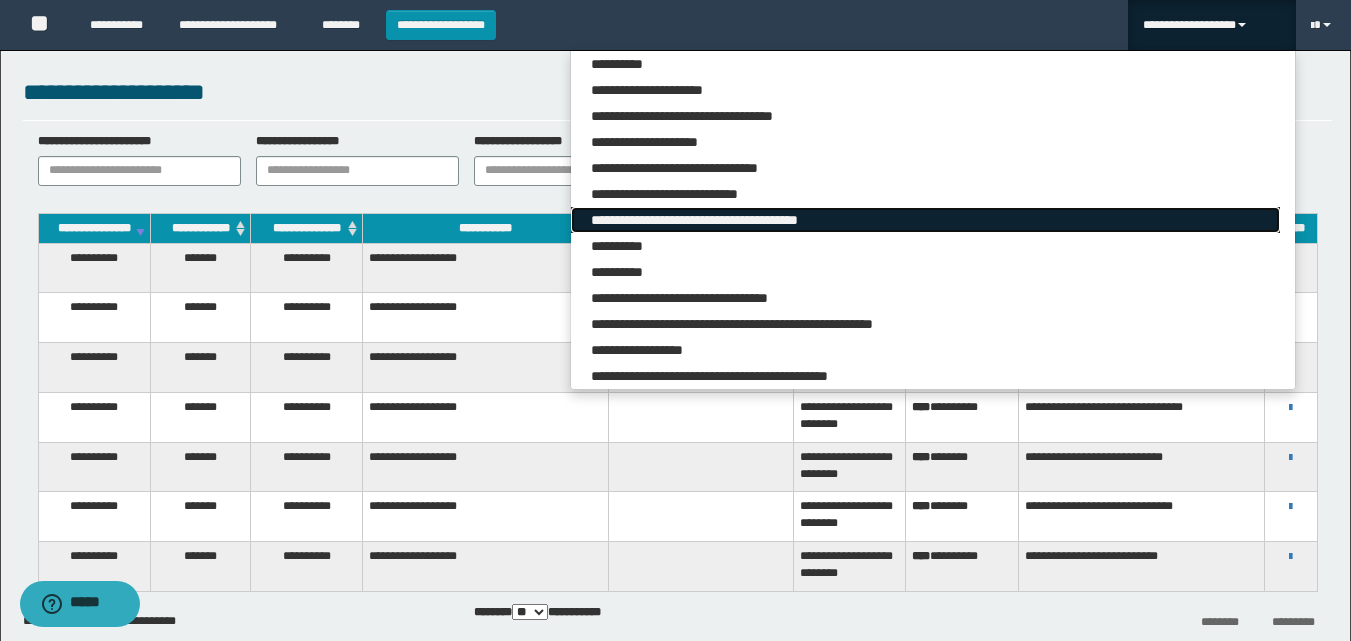 click on "**********" at bounding box center [925, 220] 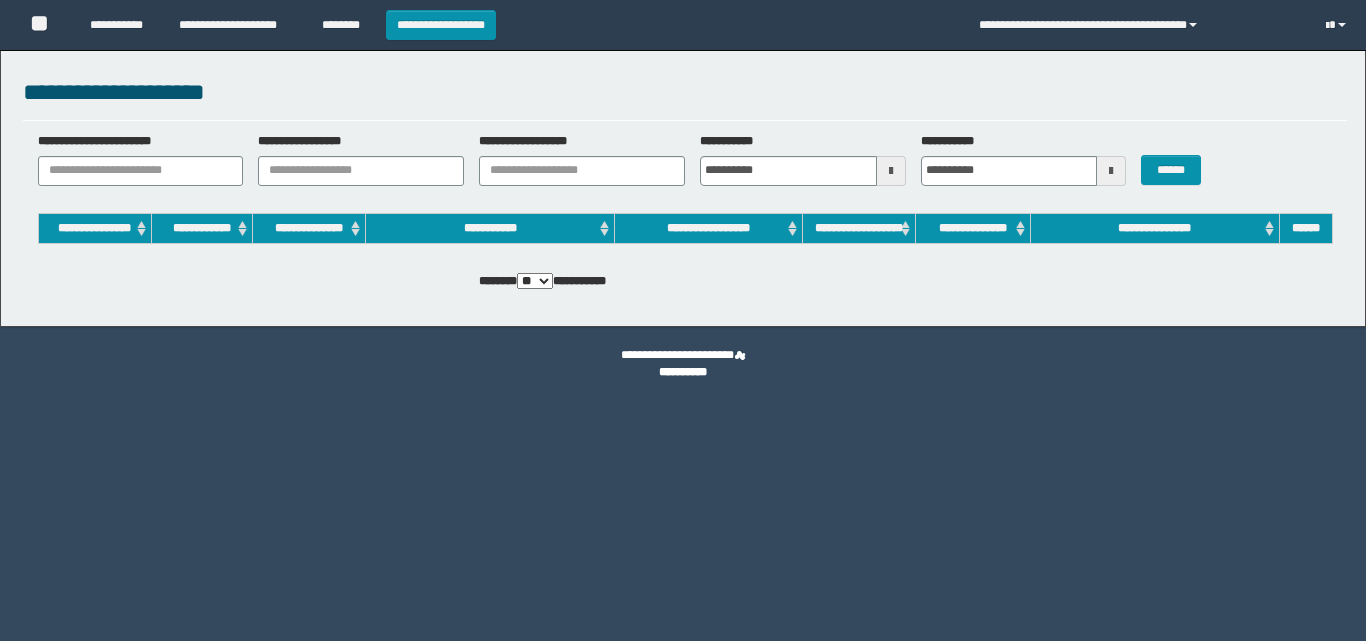 scroll, scrollTop: 0, scrollLeft: 0, axis: both 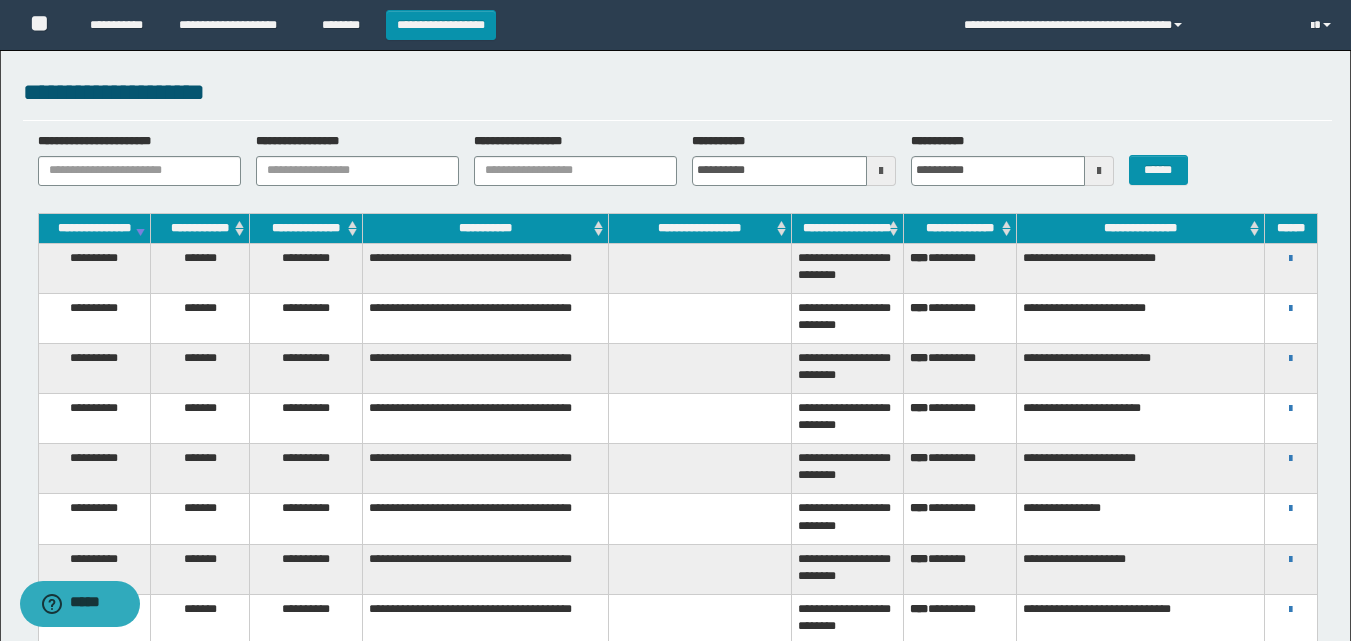 click on "**********" at bounding box center [1291, 508] 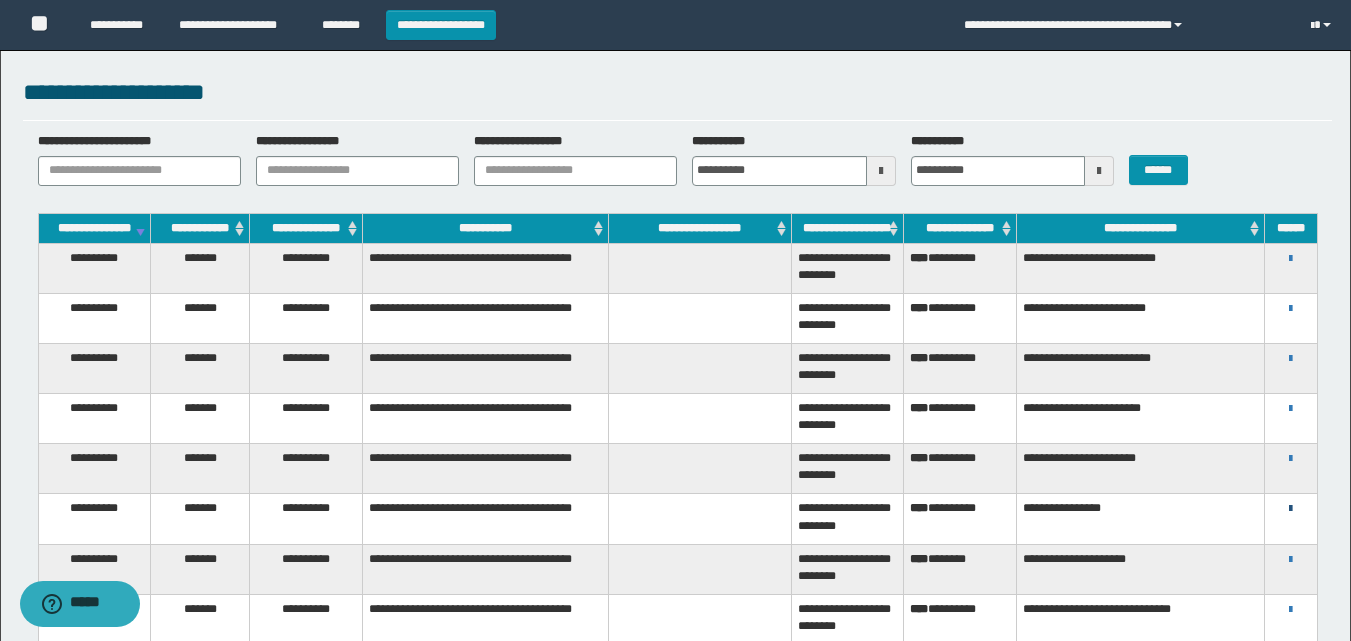 click at bounding box center [1290, 509] 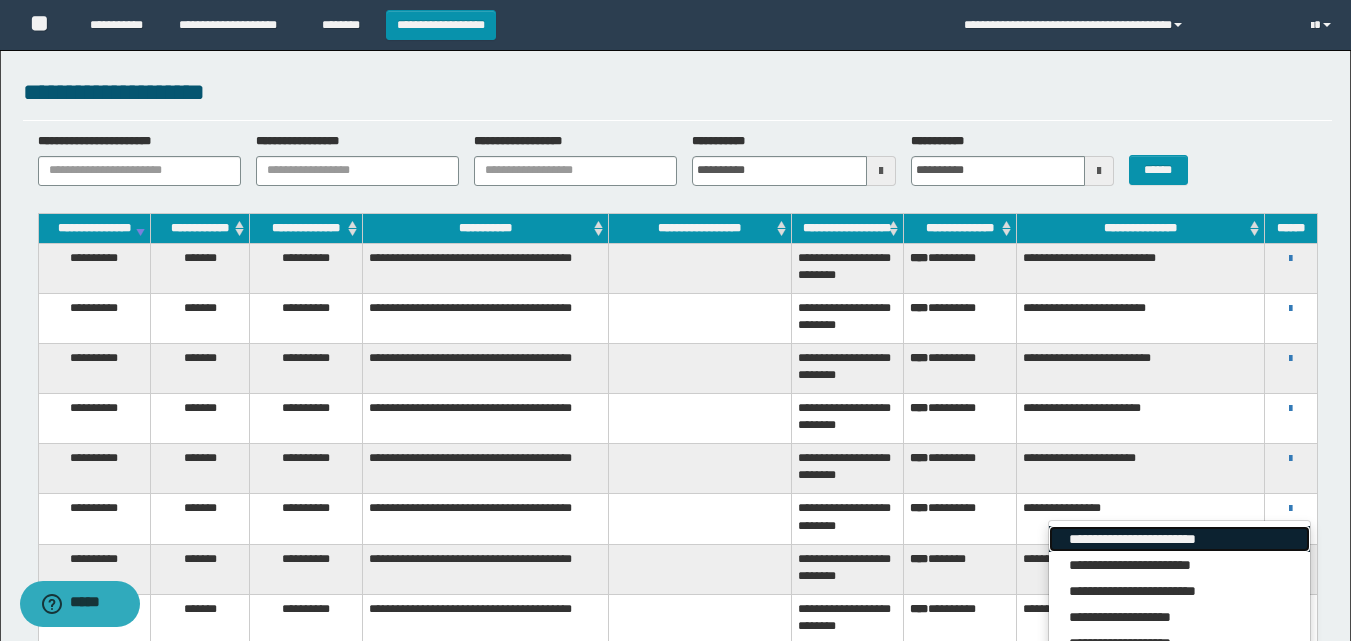 click on "**********" at bounding box center (1179, 539) 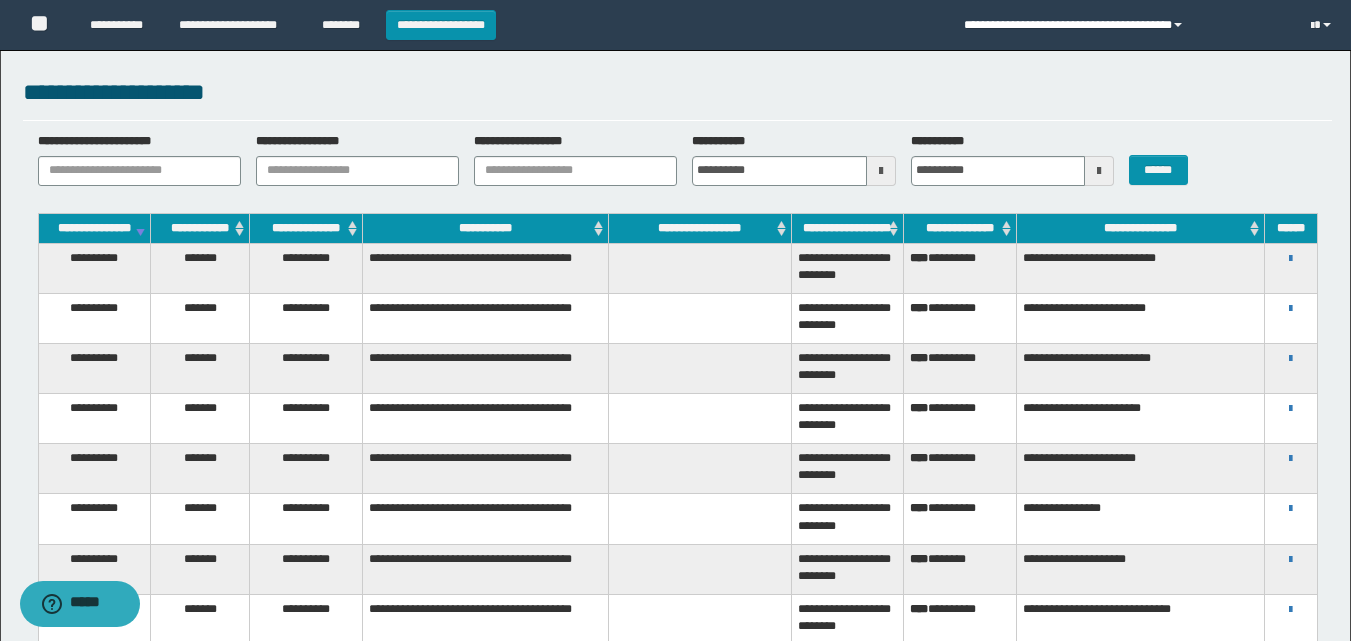 click on "**********" at bounding box center (1122, 25) 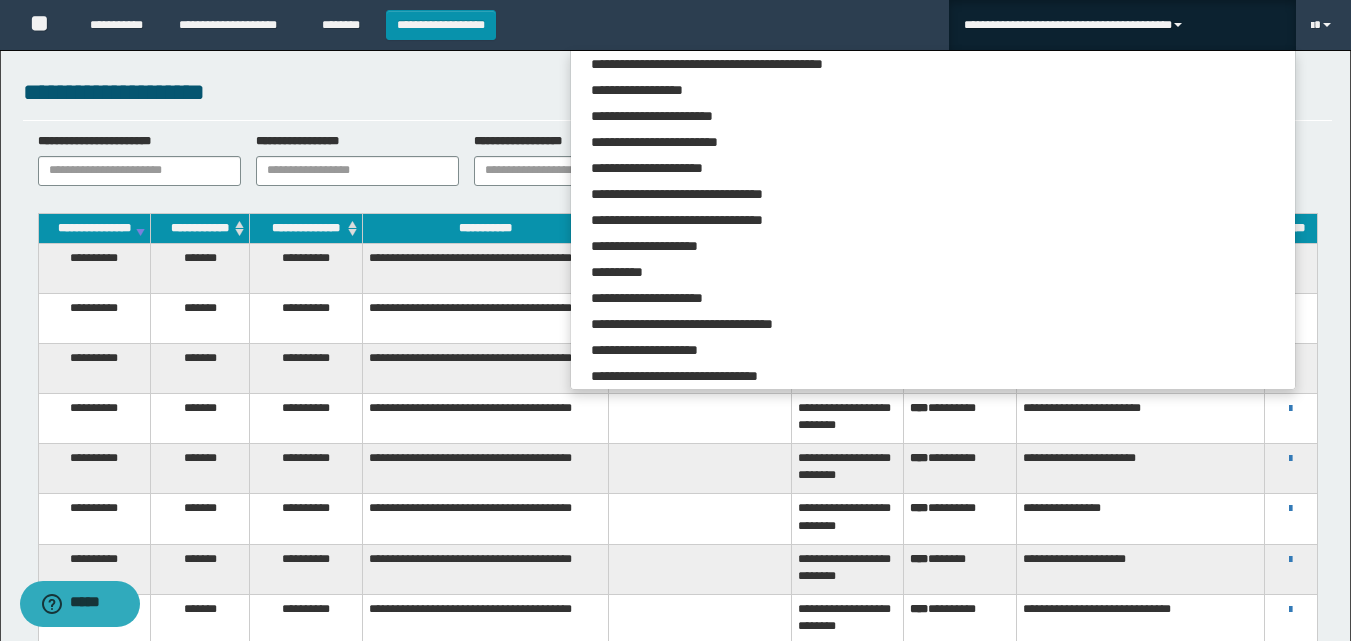 scroll, scrollTop: 5465, scrollLeft: 0, axis: vertical 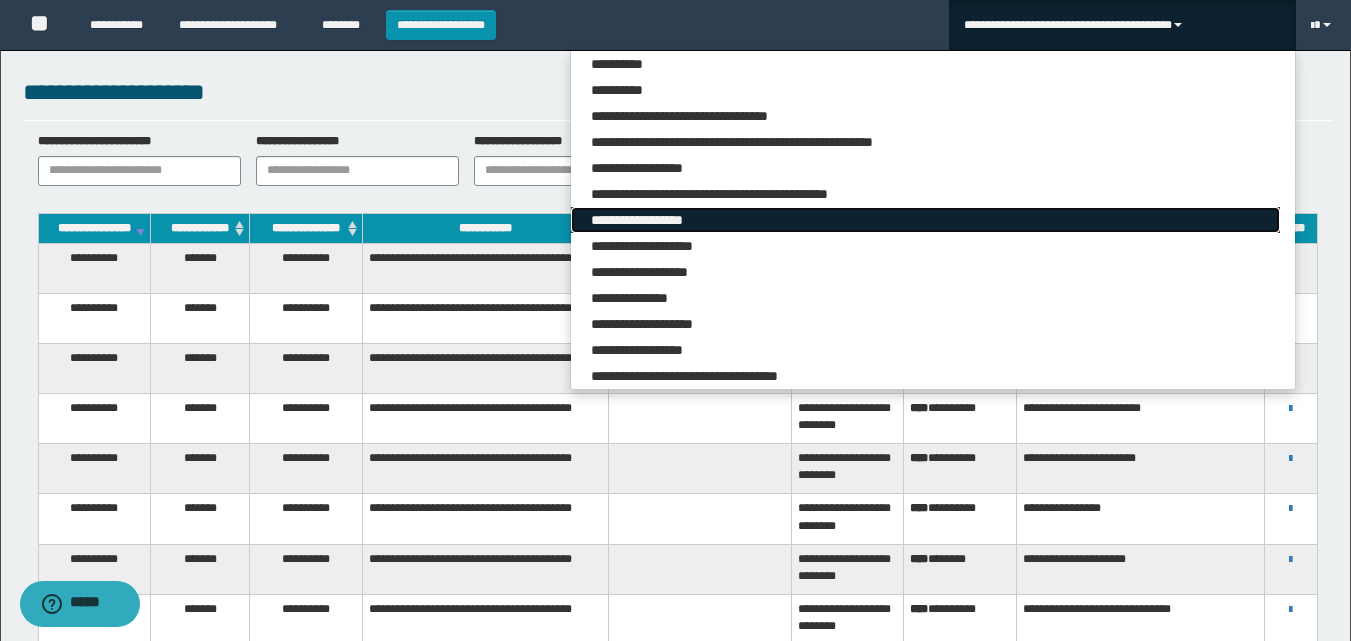 click on "**********" at bounding box center (925, 220) 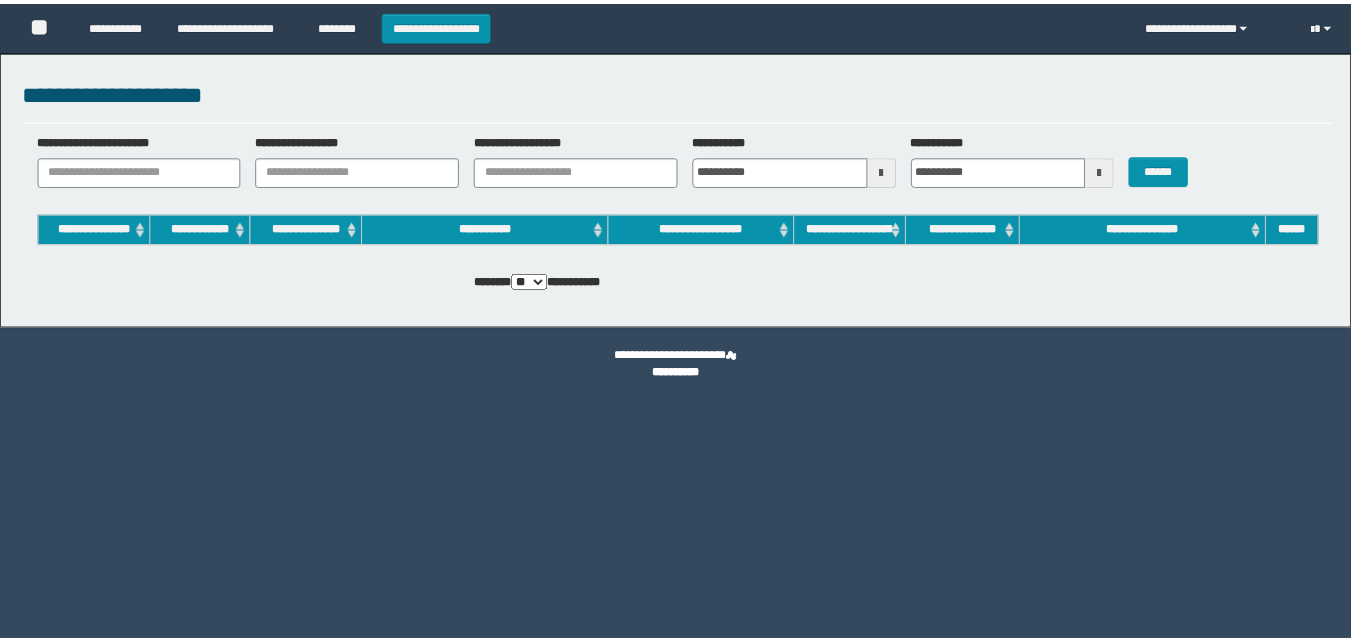 scroll, scrollTop: 0, scrollLeft: 0, axis: both 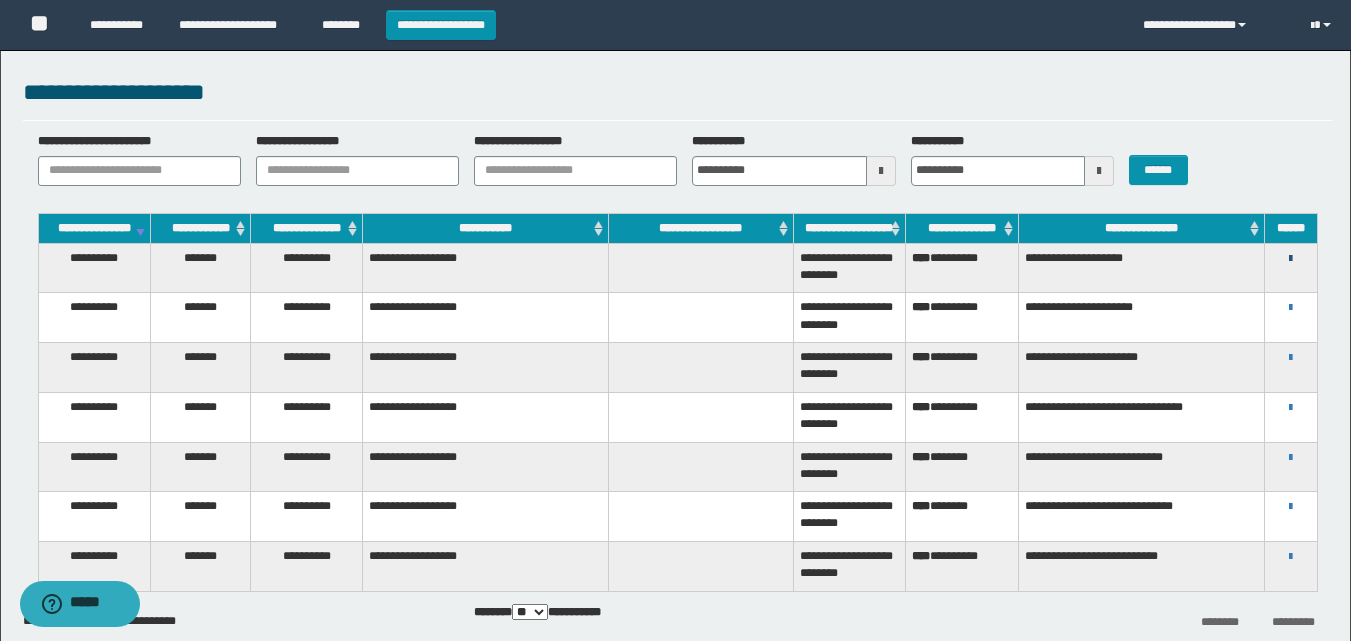 click at bounding box center (1290, 259) 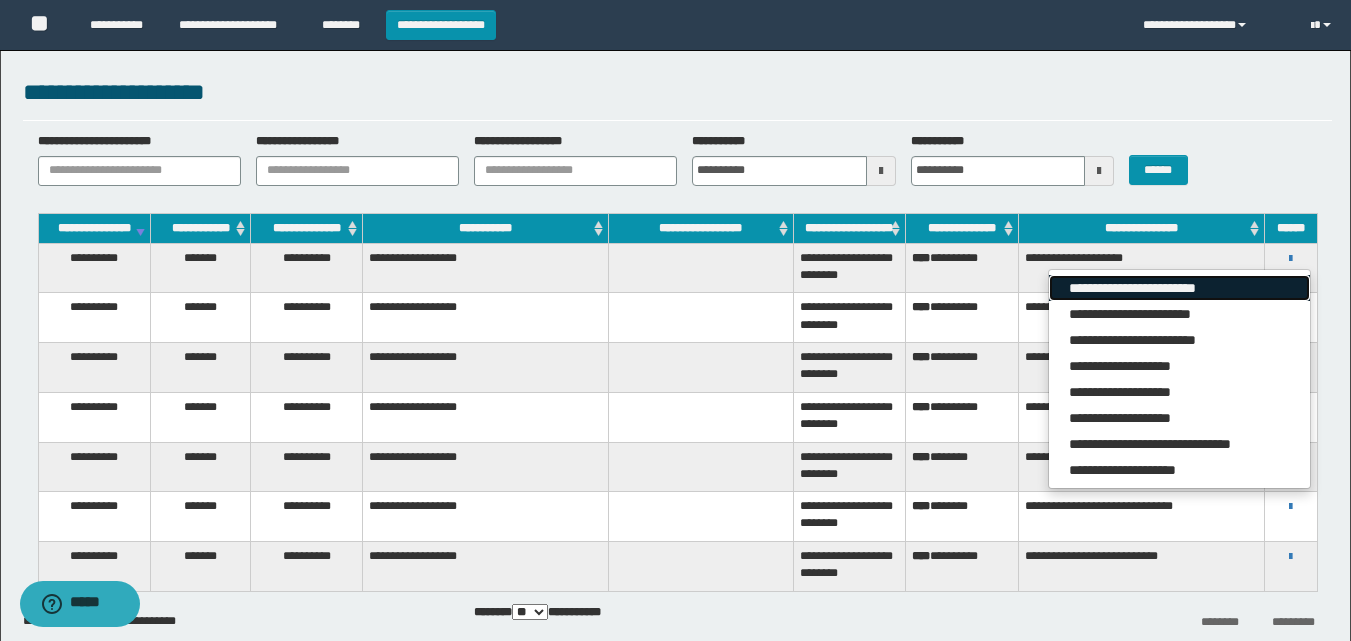 click on "**********" at bounding box center [1179, 288] 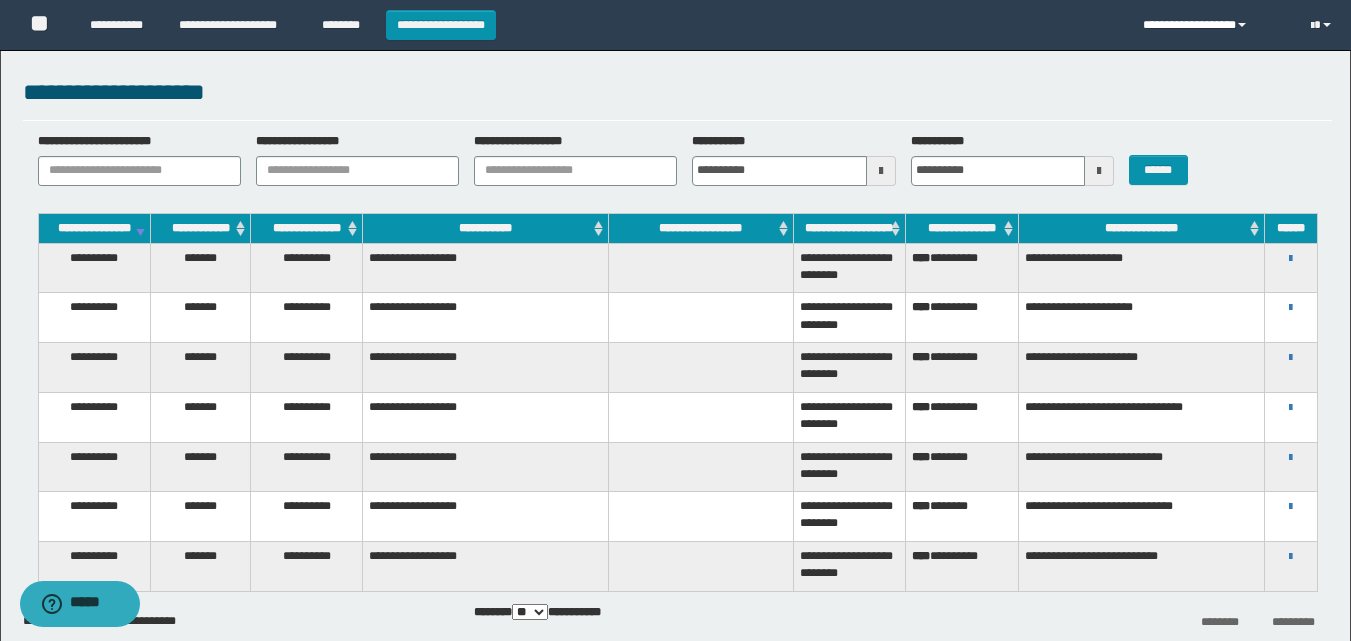 click on "**********" at bounding box center (1212, 25) 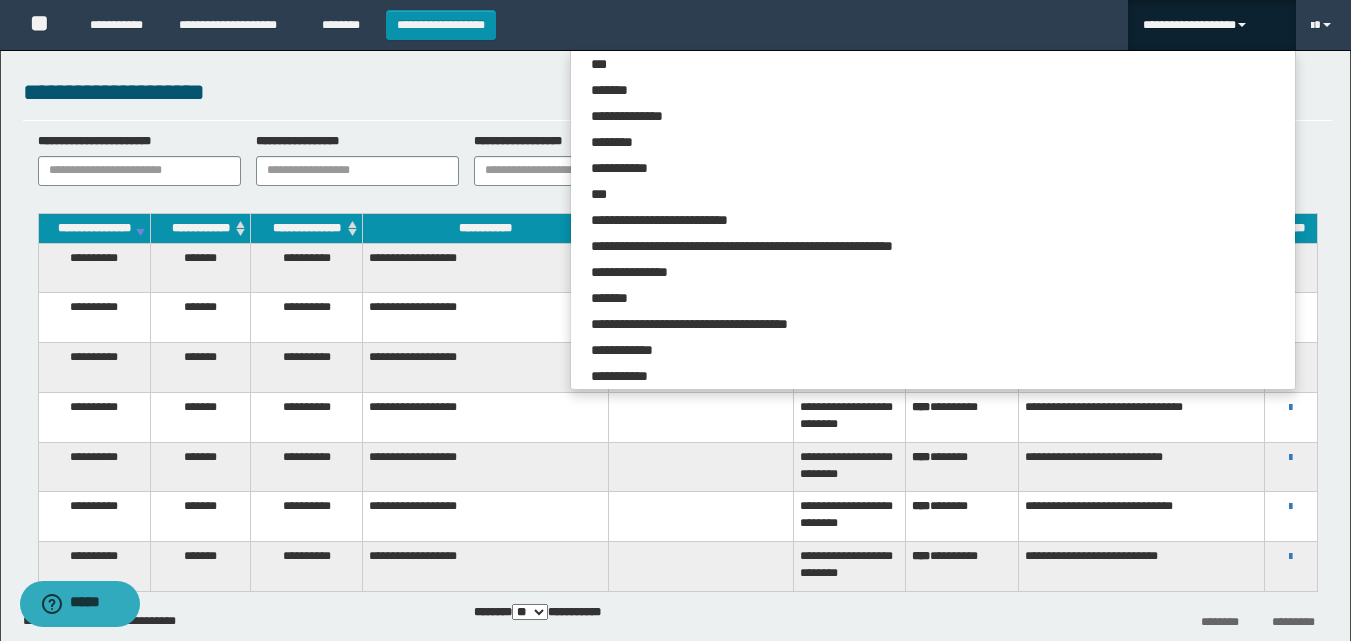 scroll, scrollTop: 5309, scrollLeft: 0, axis: vertical 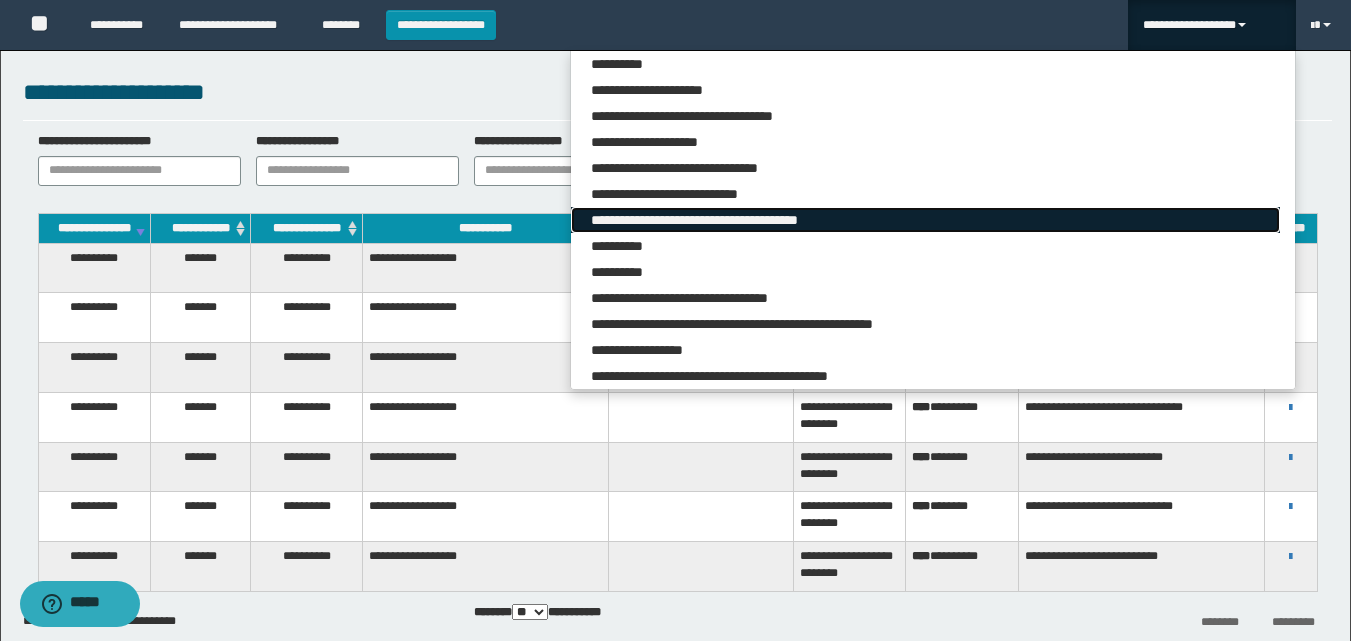 click on "**********" at bounding box center (925, 220) 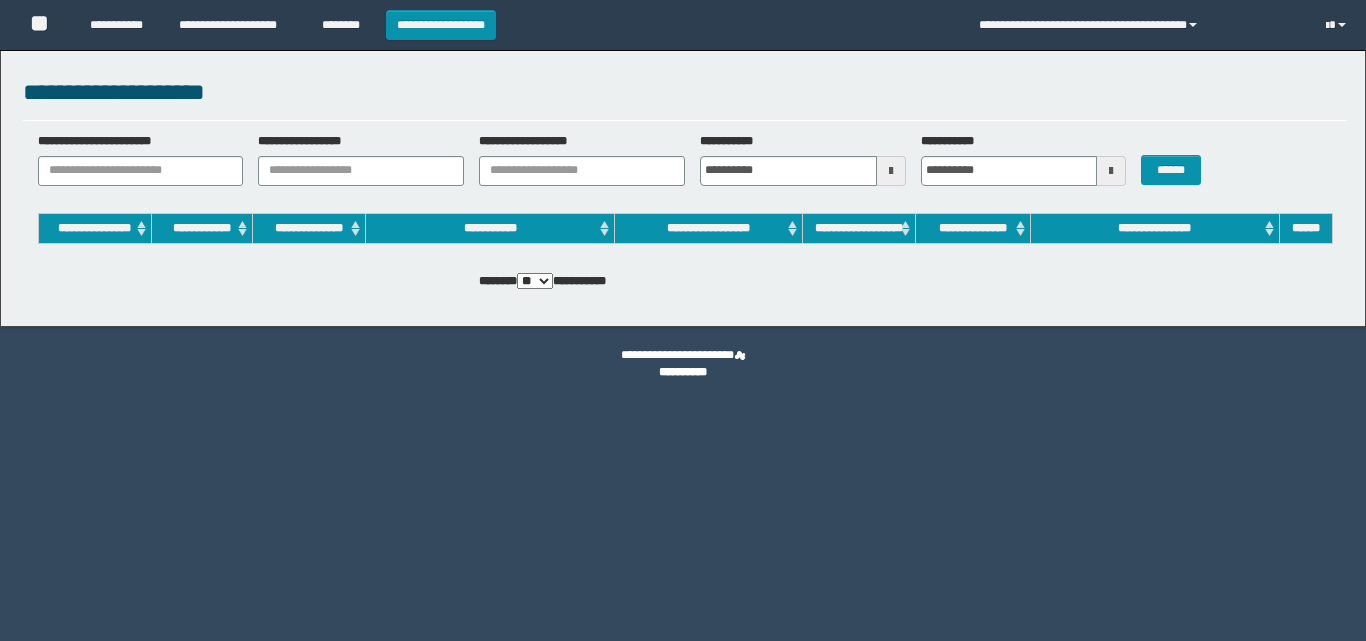 scroll, scrollTop: 0, scrollLeft: 0, axis: both 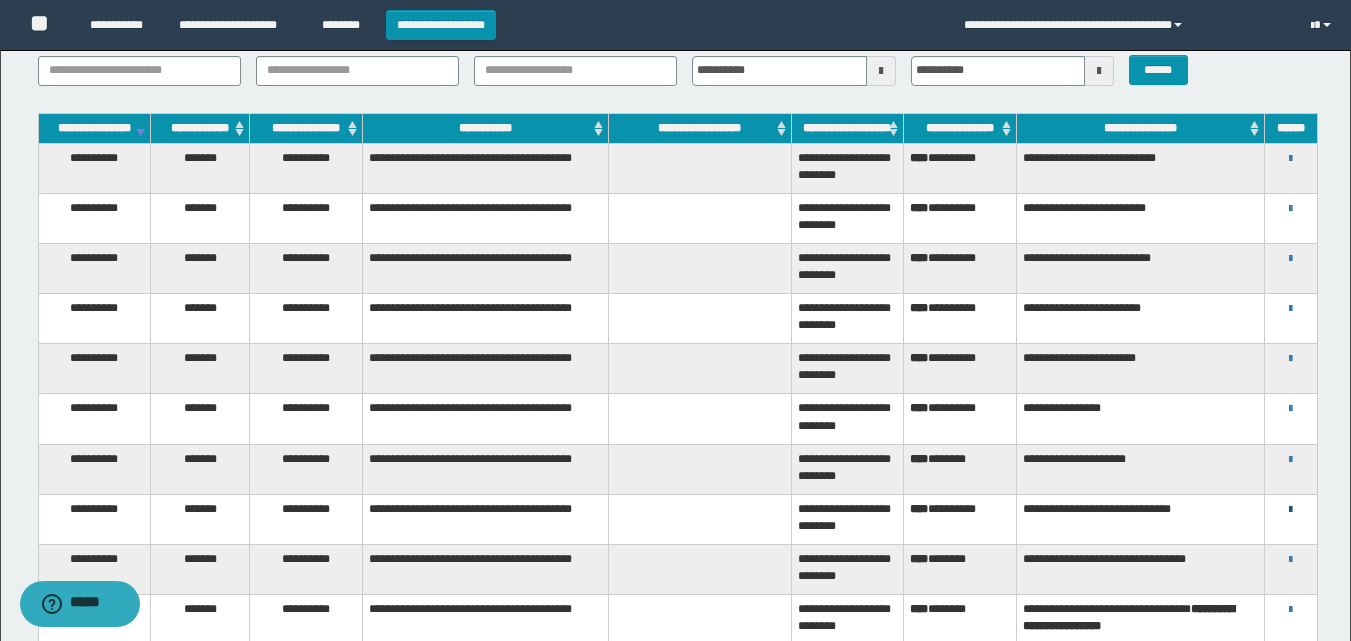 click at bounding box center [1290, 510] 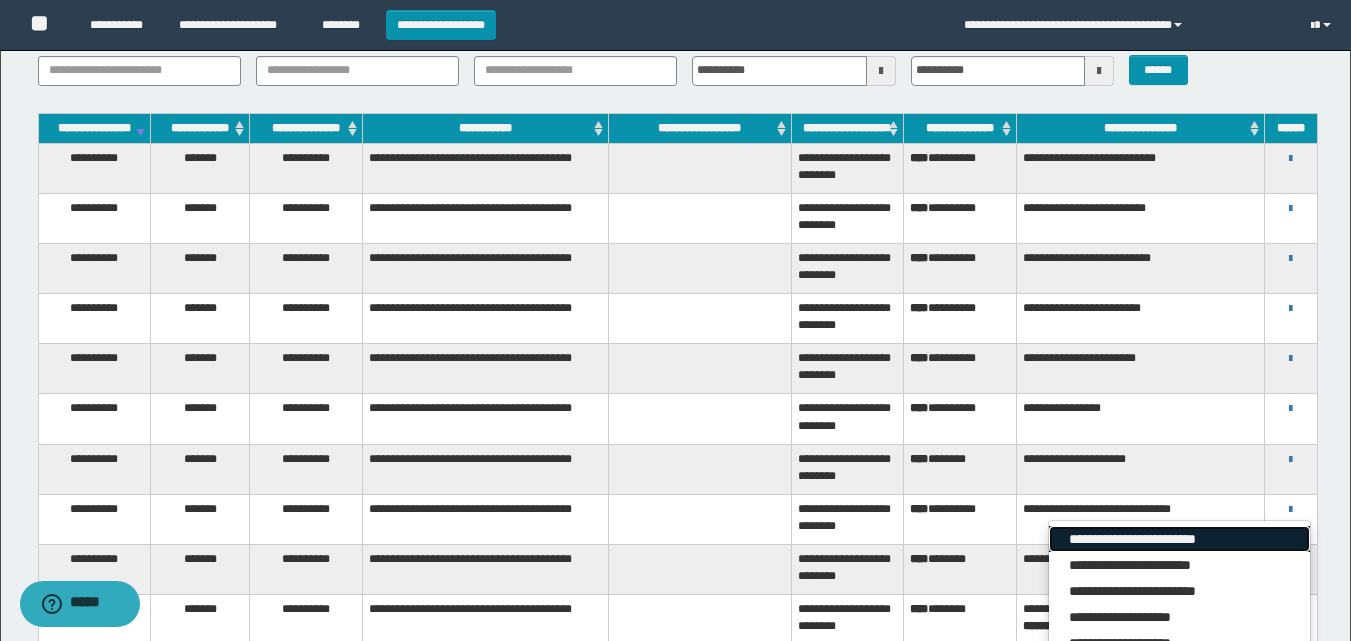 click on "**********" at bounding box center [1179, 539] 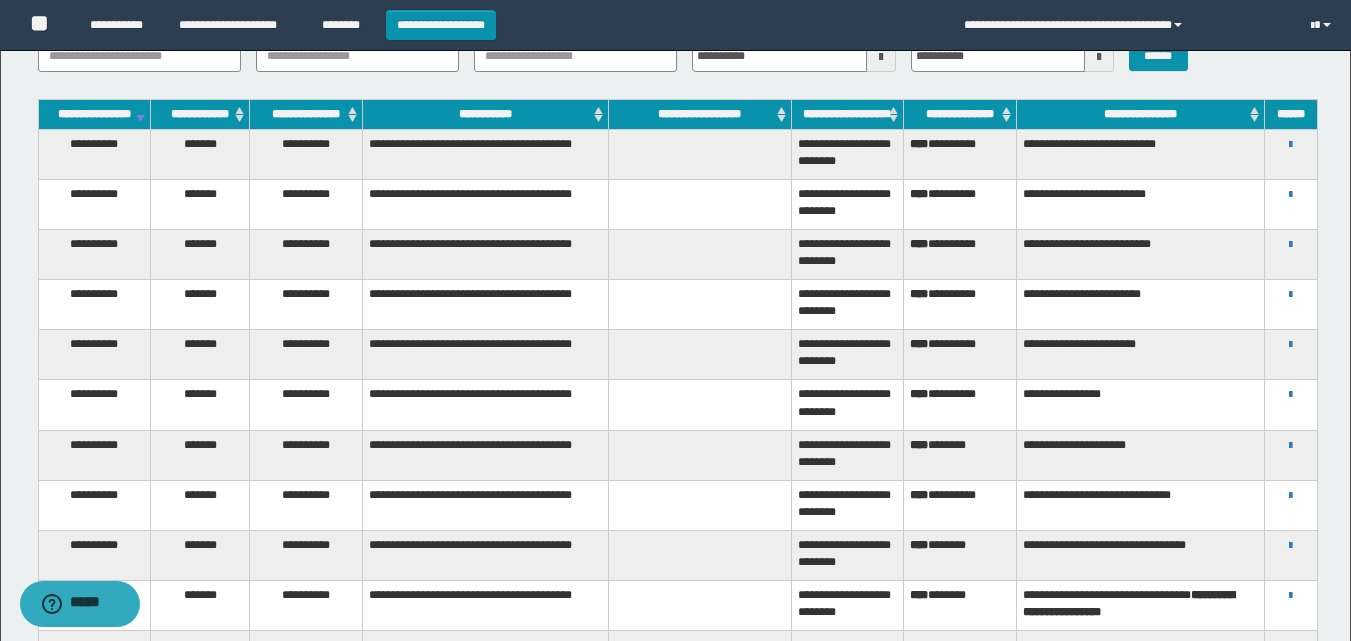 scroll, scrollTop: 214, scrollLeft: 0, axis: vertical 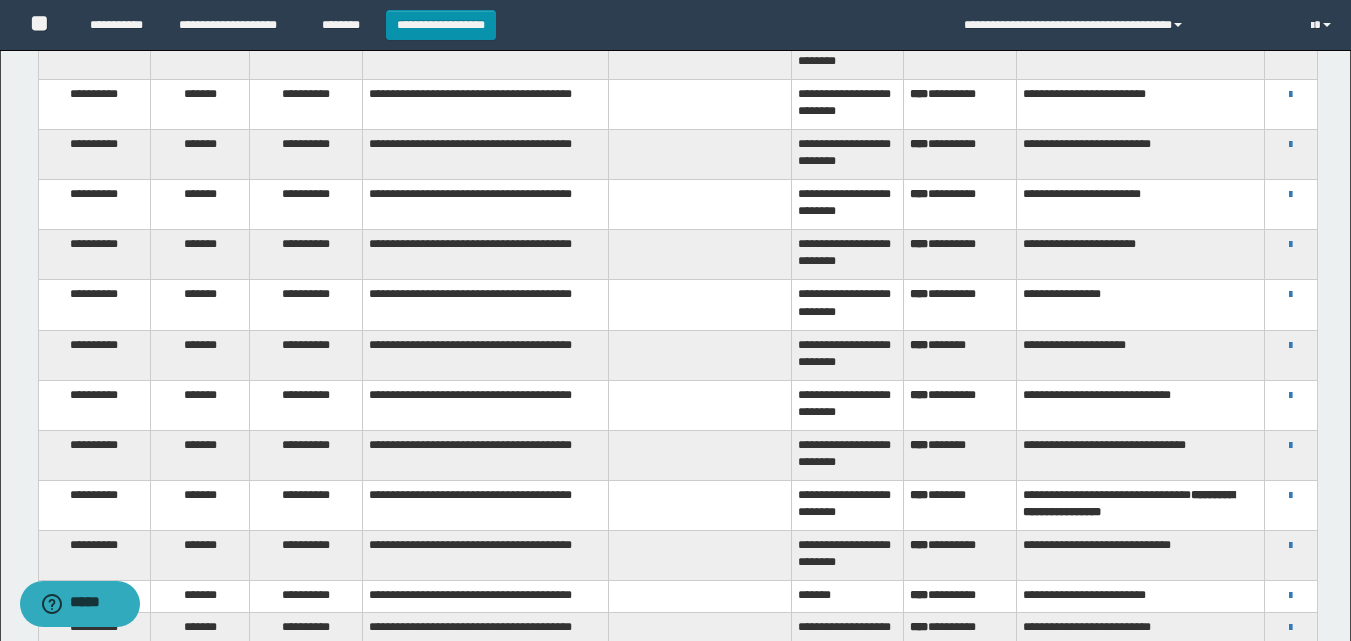 click on "**********" at bounding box center (1291, 545) 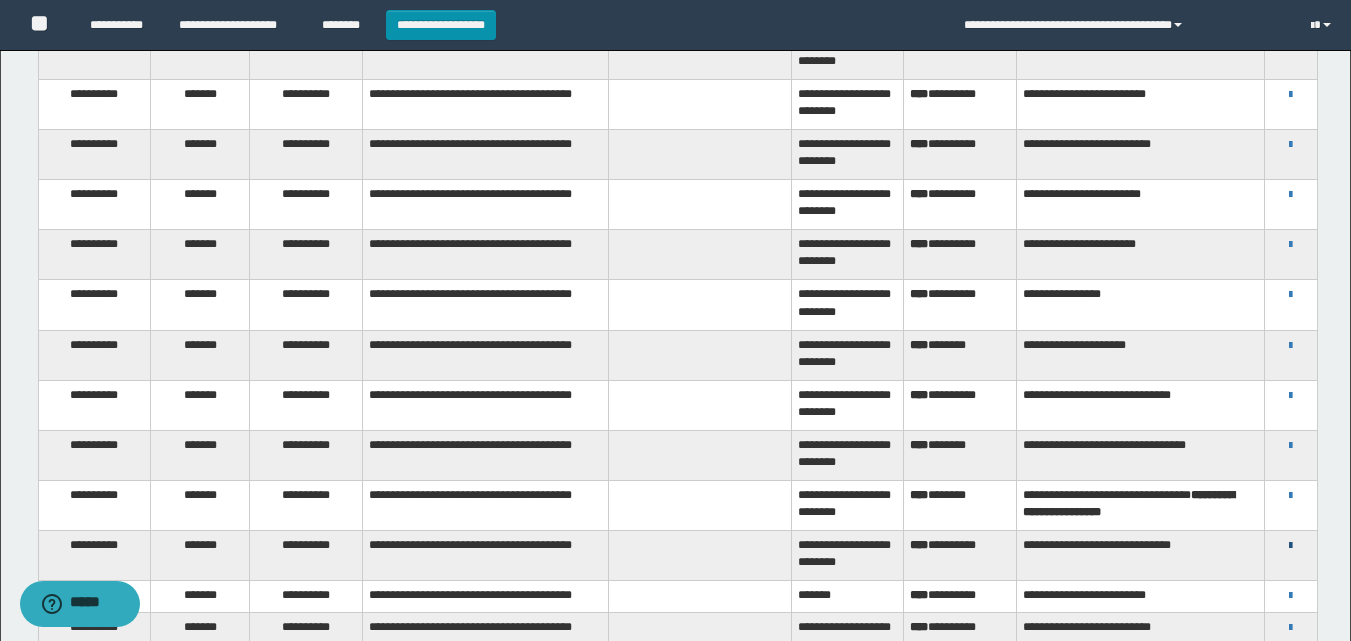 click at bounding box center [1290, 546] 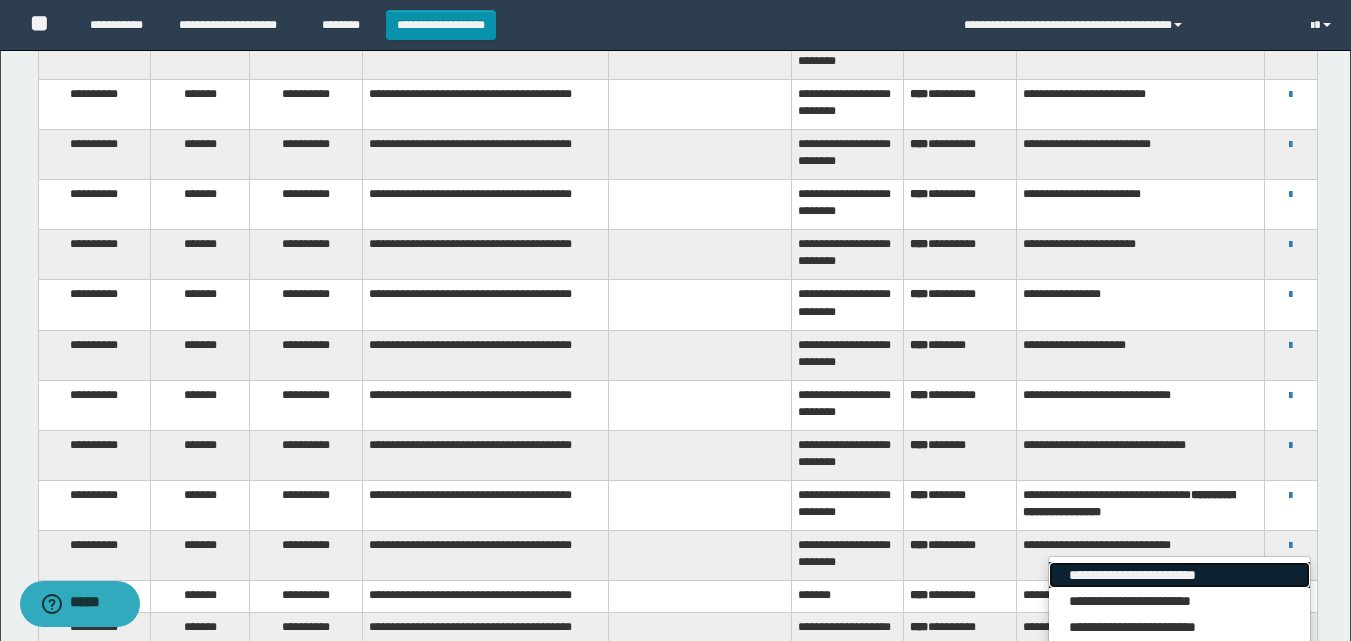 click on "**********" at bounding box center [1179, 575] 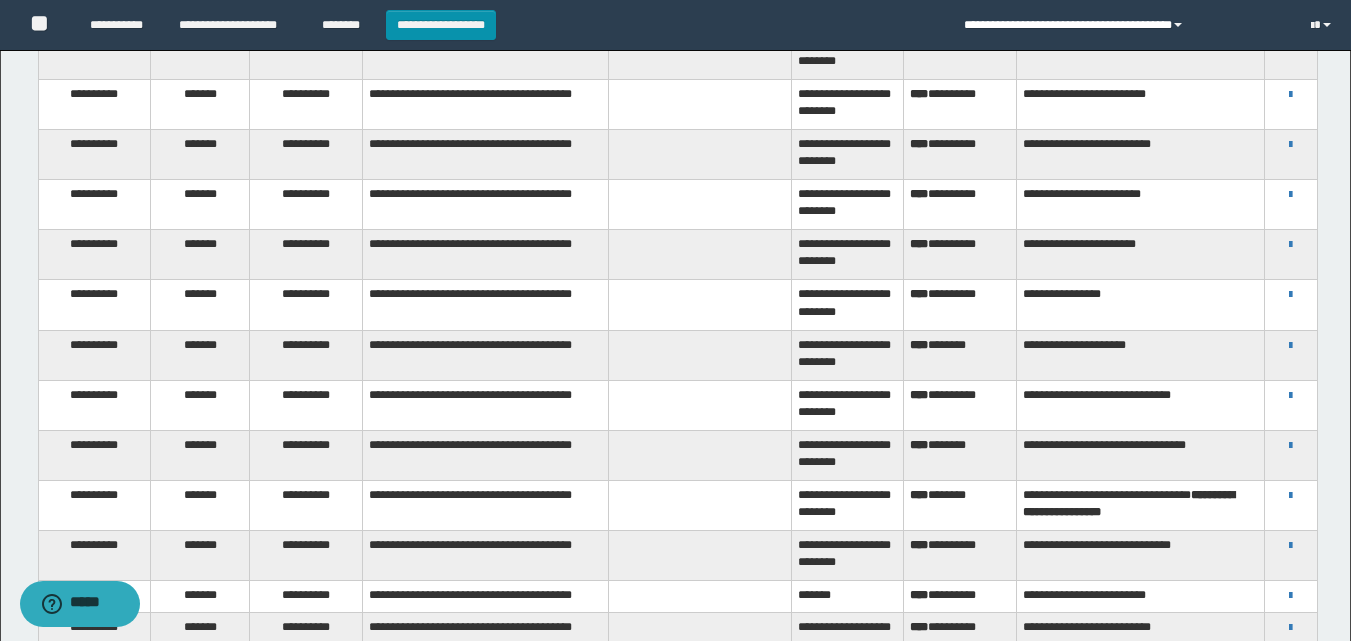 click on "**********" at bounding box center [1122, 25] 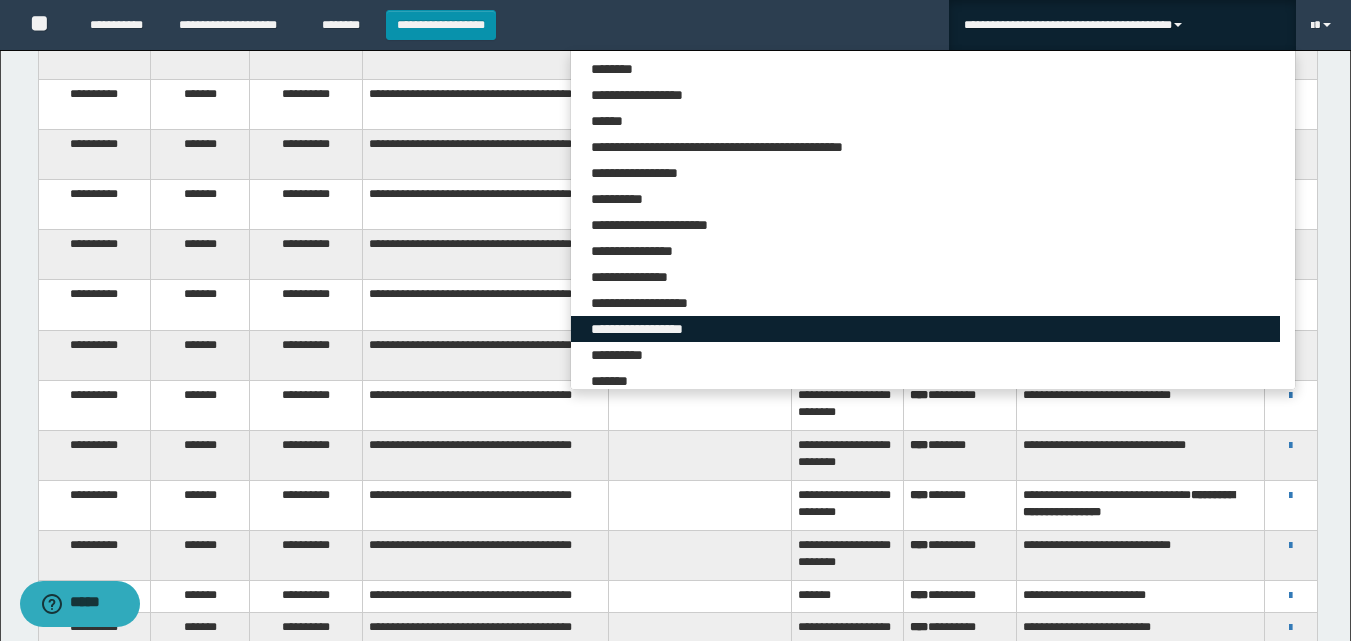 scroll, scrollTop: 6302, scrollLeft: 0, axis: vertical 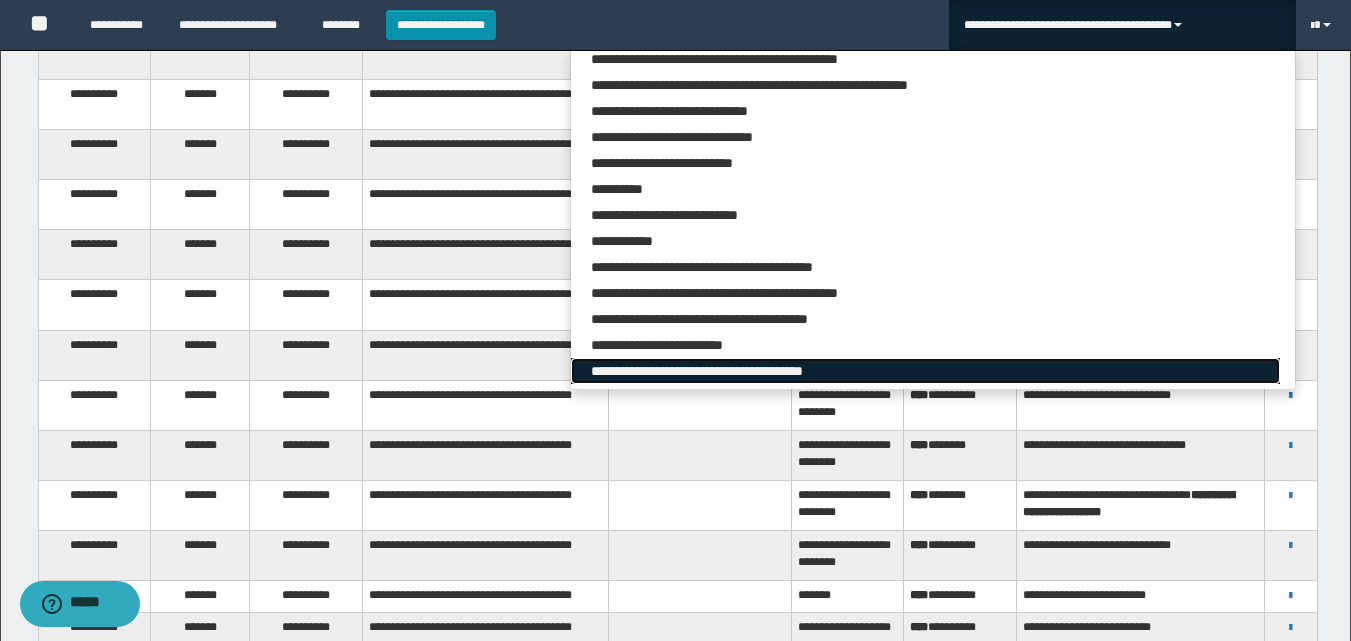 click on "**********" at bounding box center [925, 371] 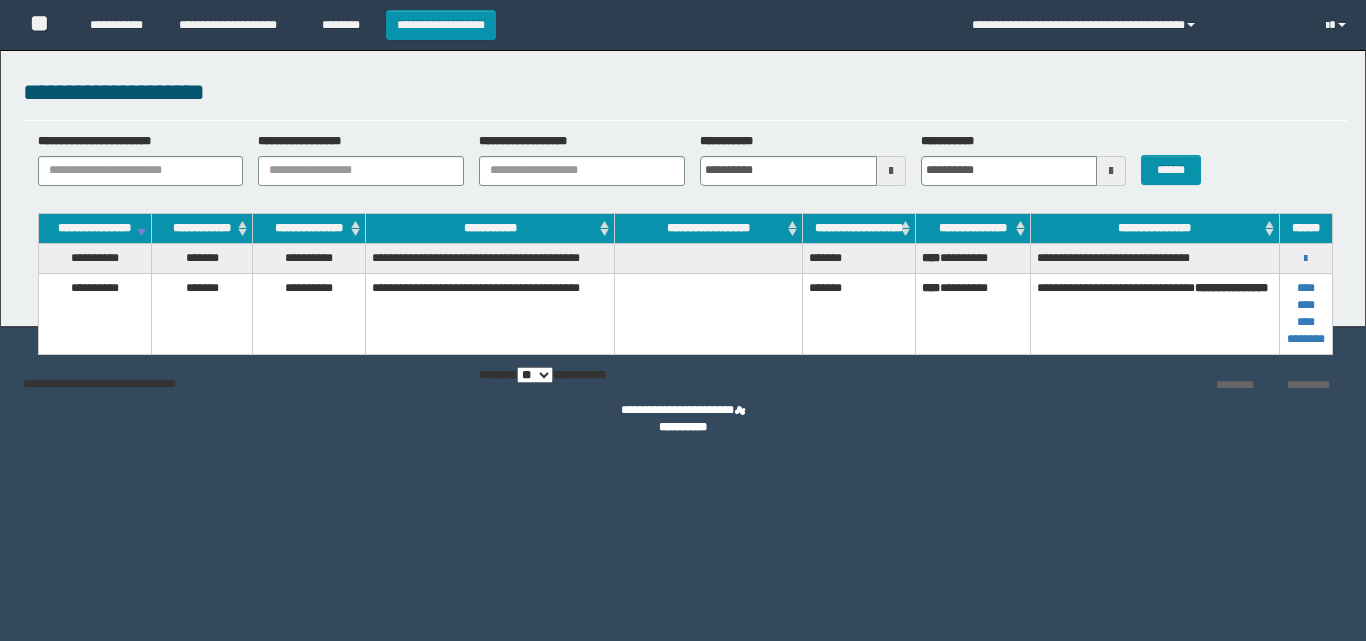 scroll, scrollTop: 0, scrollLeft: 0, axis: both 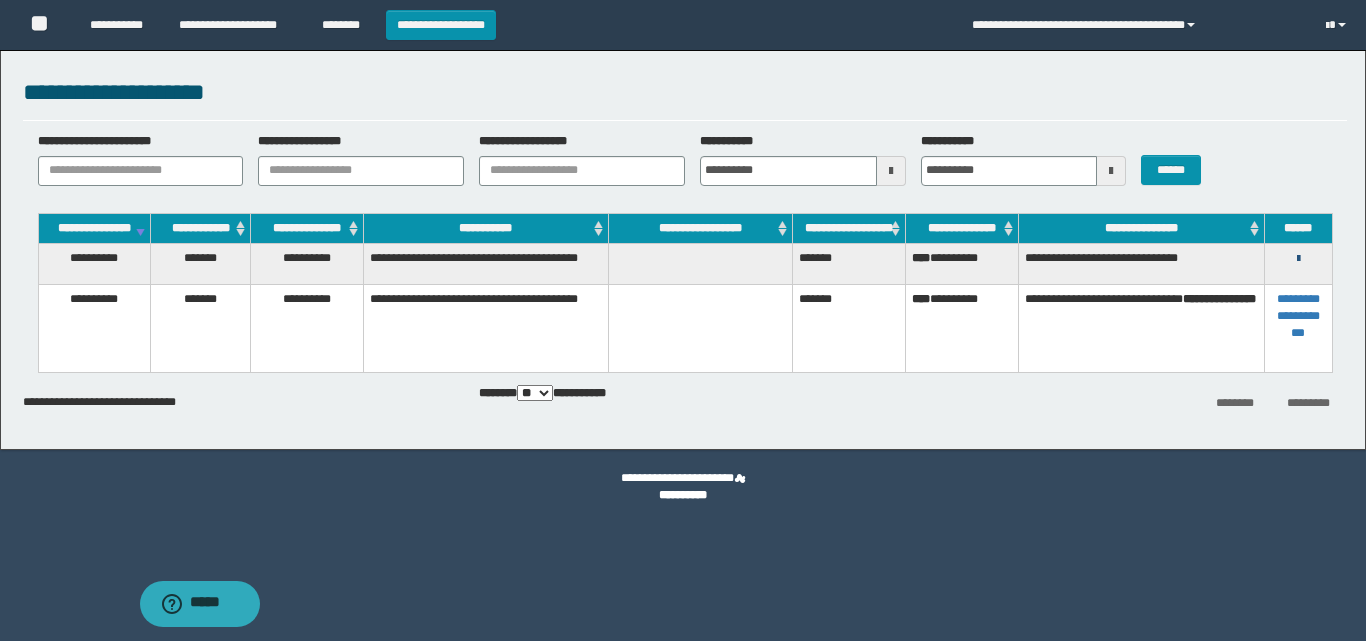 click at bounding box center (1298, 259) 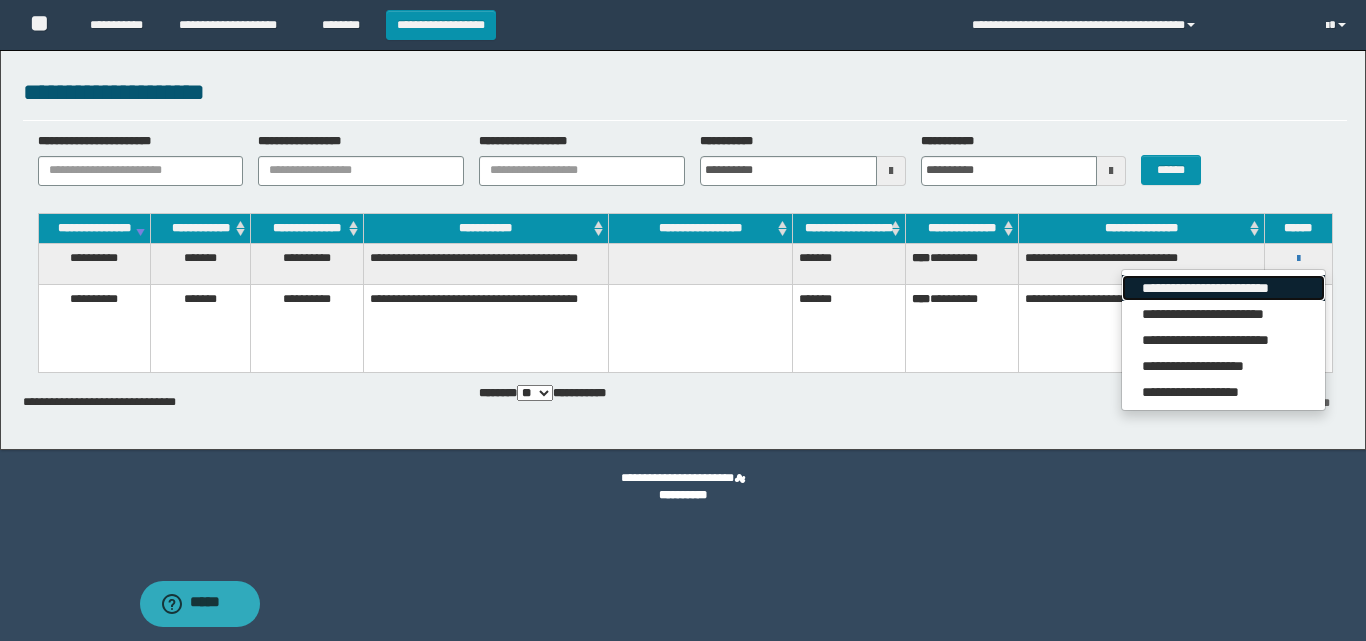 click on "**********" at bounding box center (1223, 288) 